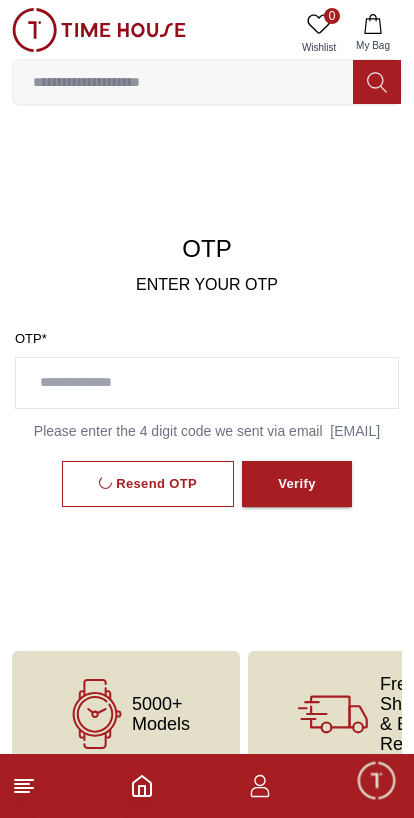 scroll, scrollTop: 102, scrollLeft: 0, axis: vertical 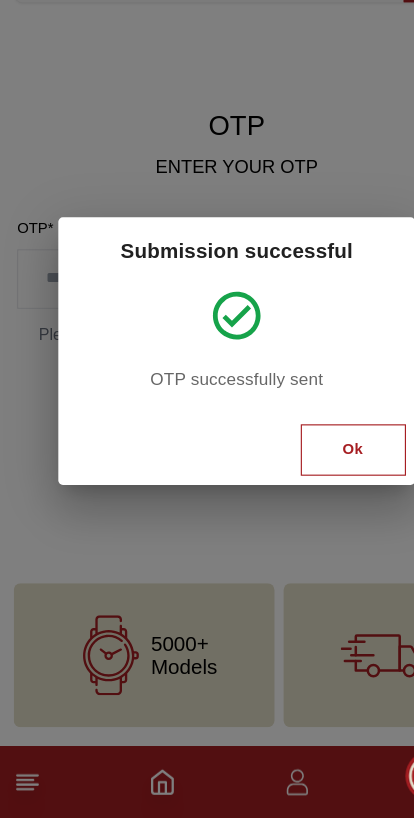 click on "Ok" at bounding box center (309, 495) 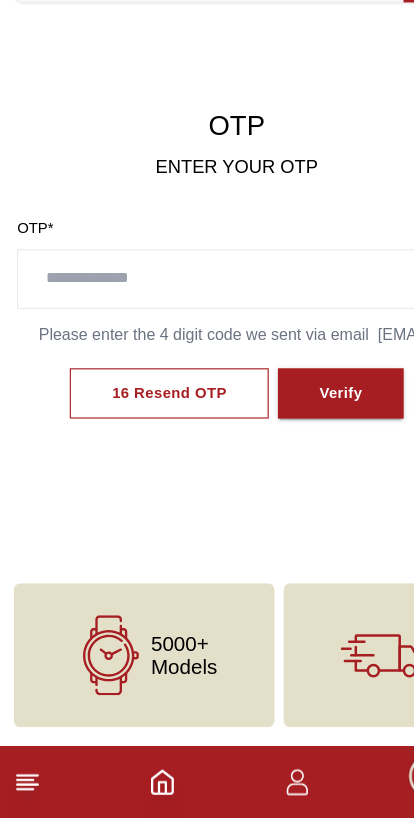 click at bounding box center [207, 346] 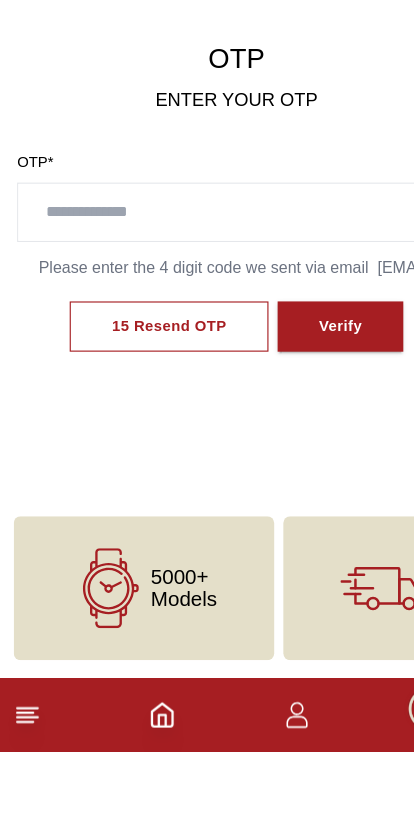scroll, scrollTop: 0, scrollLeft: 0, axis: both 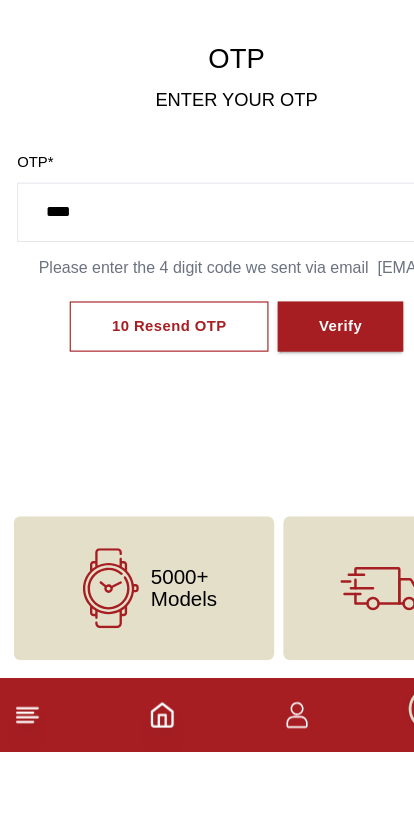 type on "****" 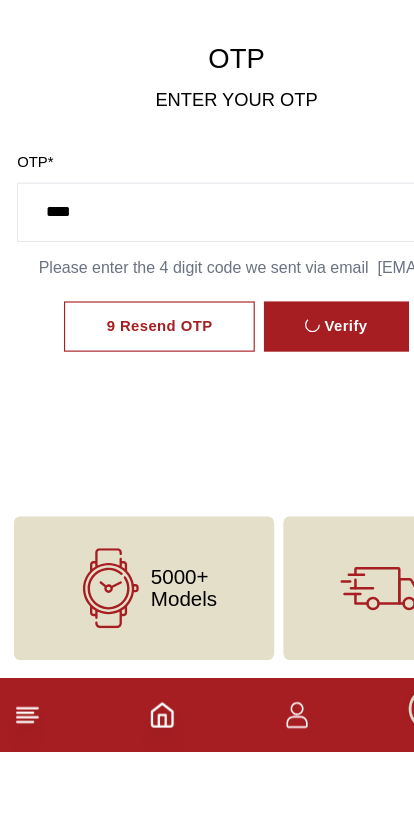 scroll, scrollTop: 56, scrollLeft: 0, axis: vertical 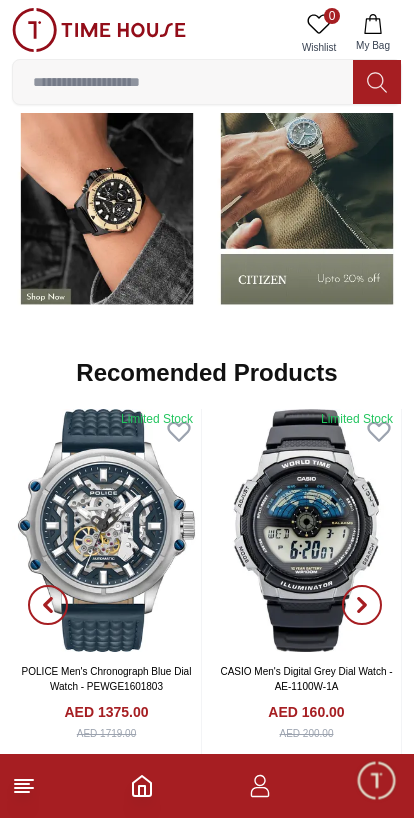 click 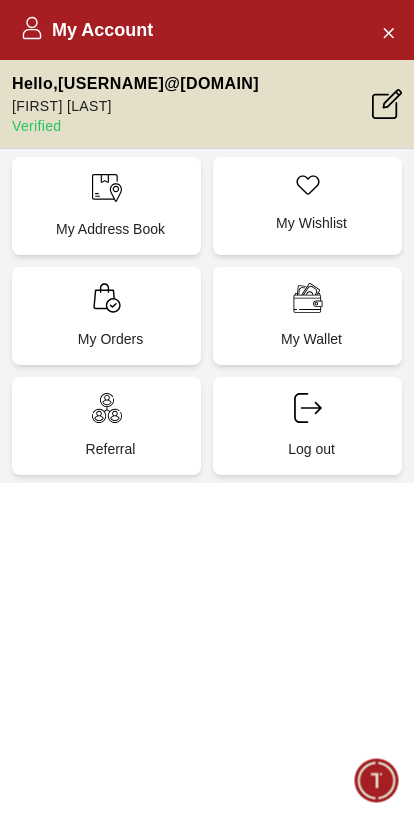click at bounding box center (388, 32) 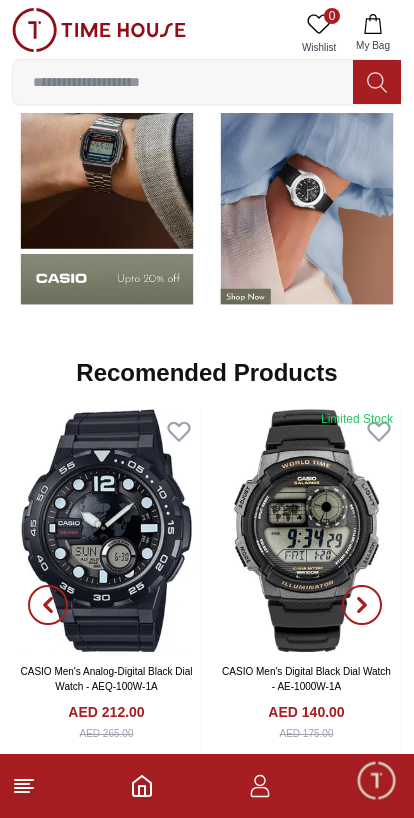 click 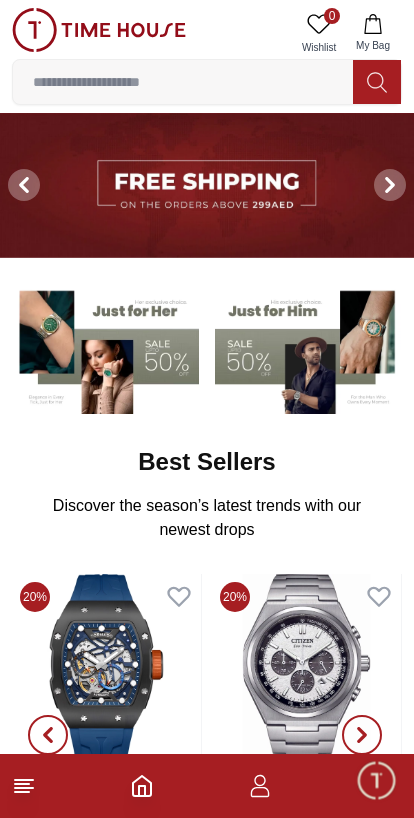 click 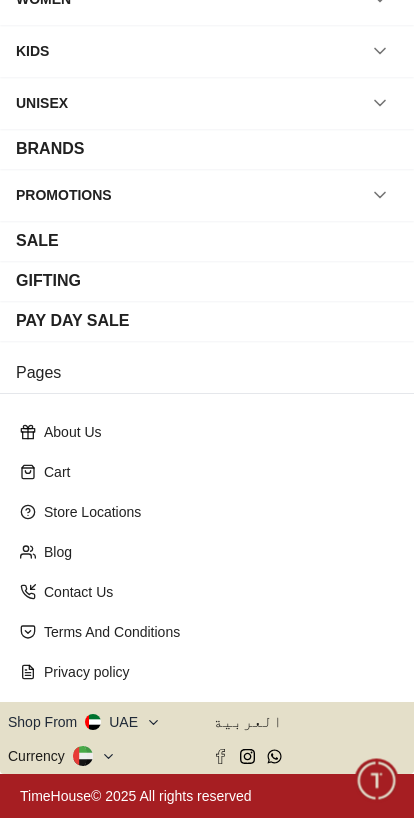 scroll, scrollTop: 155, scrollLeft: 0, axis: vertical 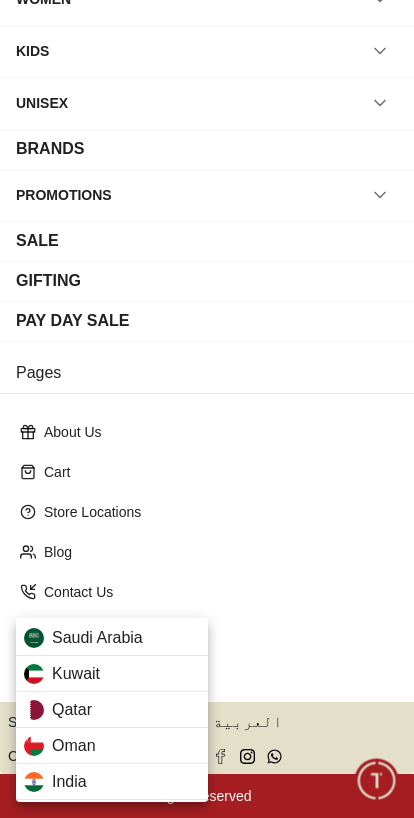 click on "Saudi Arabia" 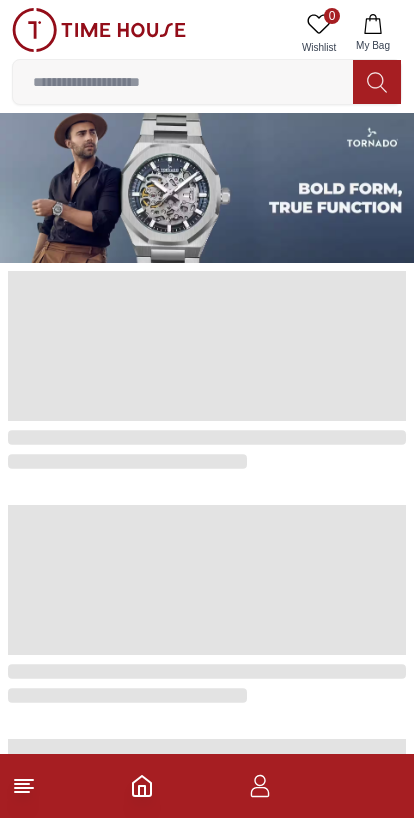 scroll, scrollTop: 0, scrollLeft: 0, axis: both 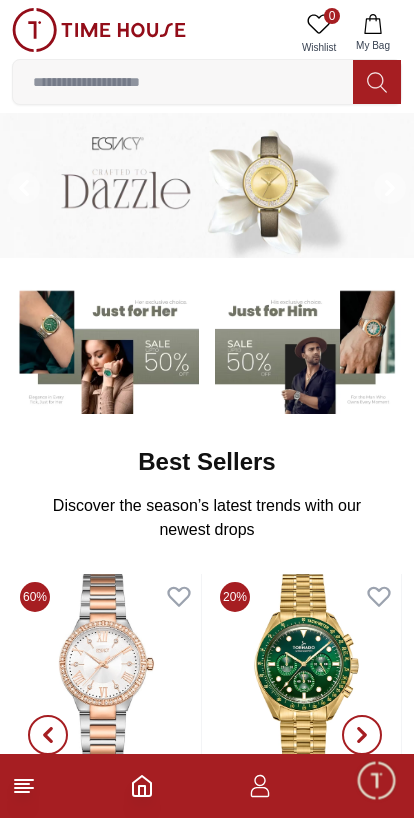 click 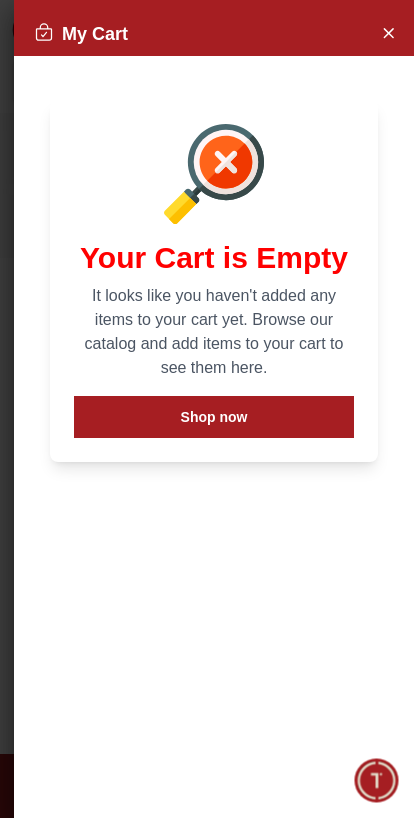 click at bounding box center (388, 32) 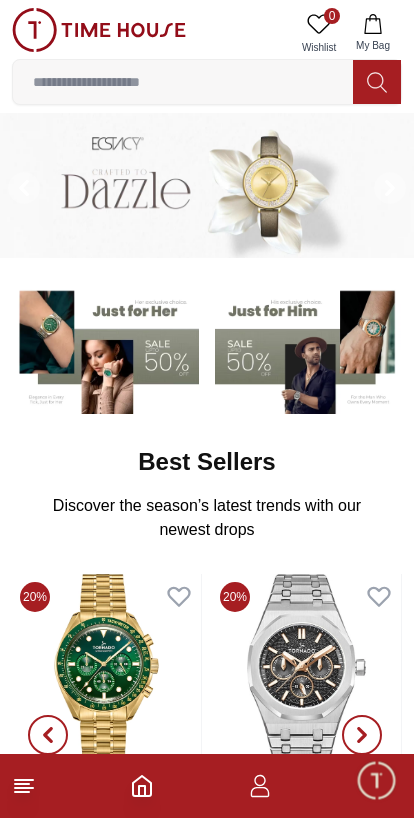 click 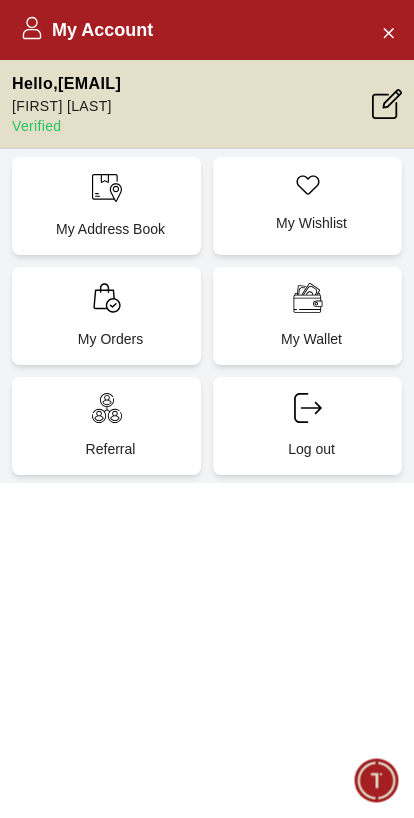 click at bounding box center [388, 32] 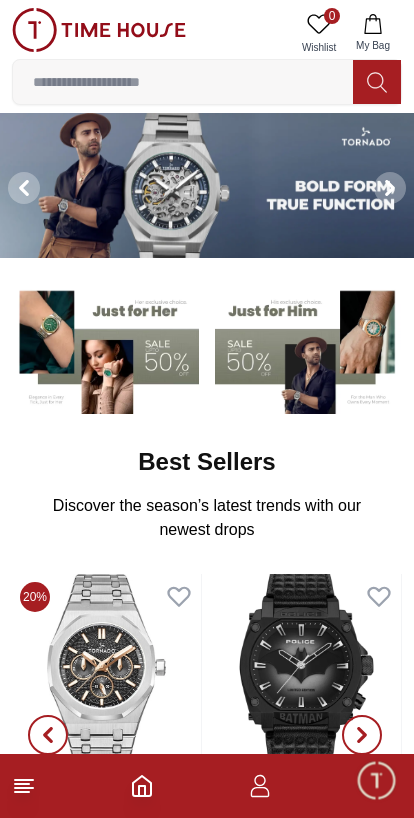 click on "My Bag" at bounding box center [373, 33] 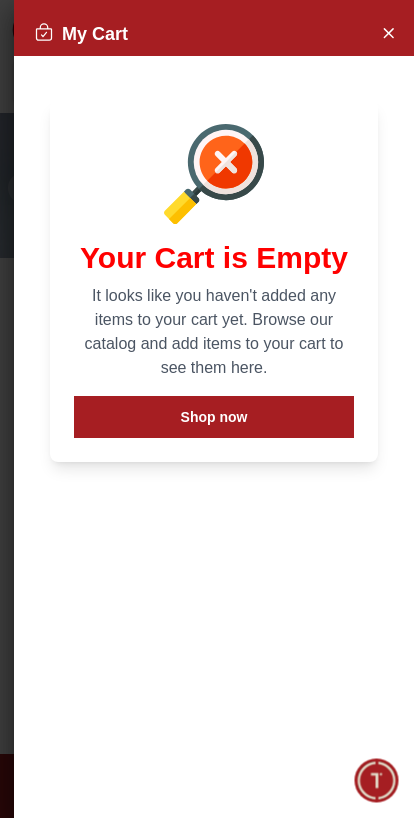 click at bounding box center [388, 32] 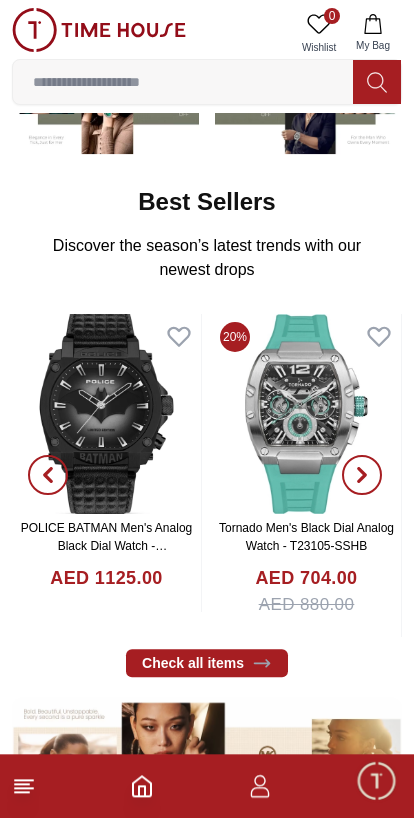 scroll, scrollTop: 287, scrollLeft: 0, axis: vertical 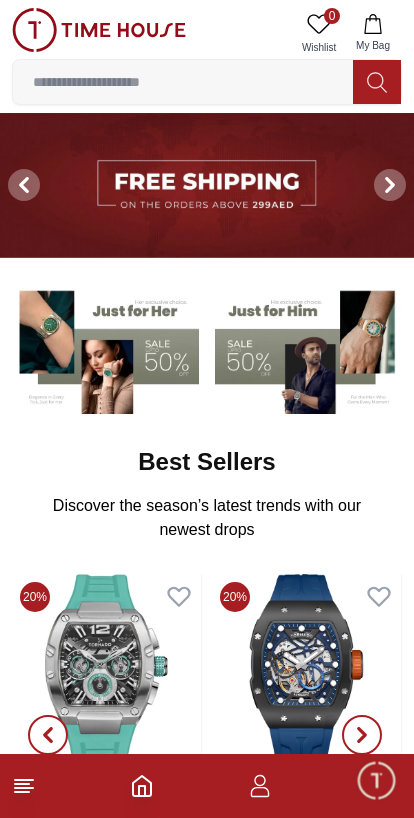 click at bounding box center (183, 82) 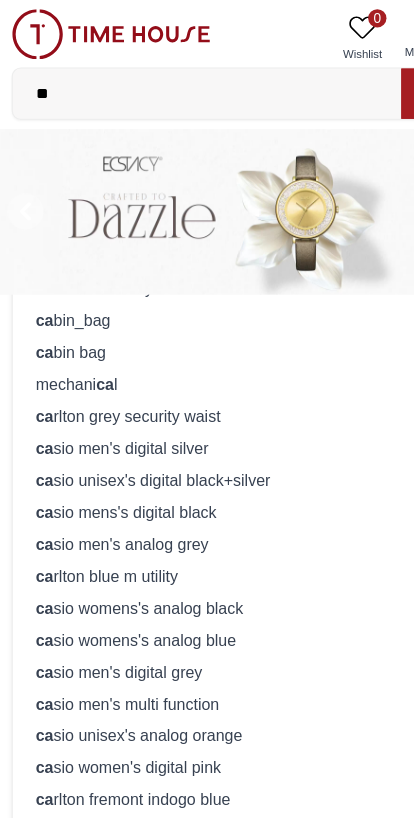 type on "**" 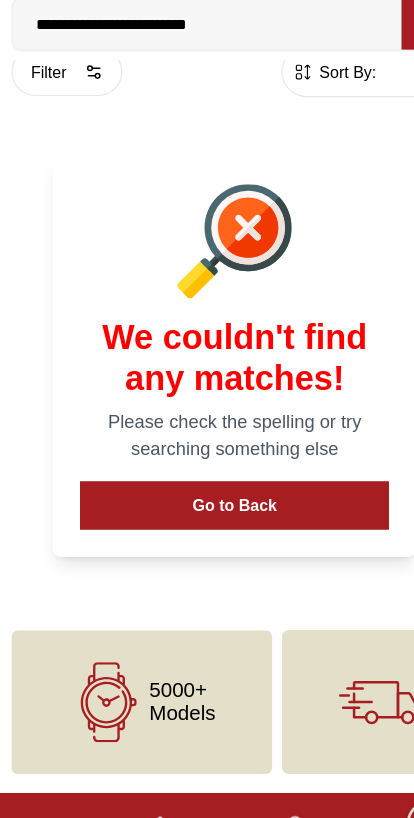 scroll, scrollTop: 0, scrollLeft: 0, axis: both 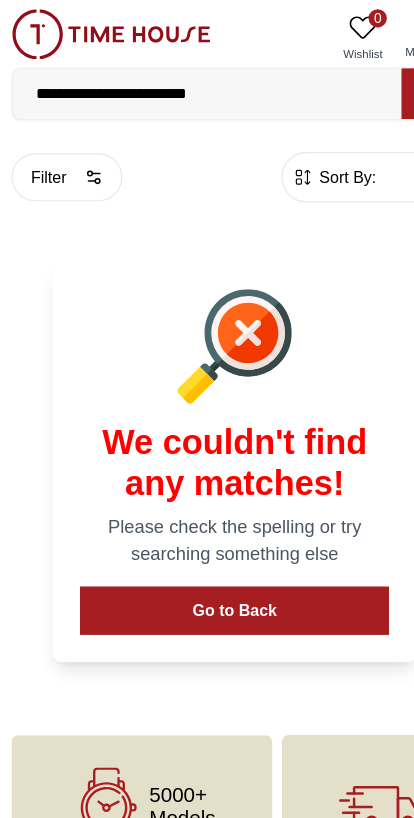 click on "Go to Back" at bounding box center [207, 534] 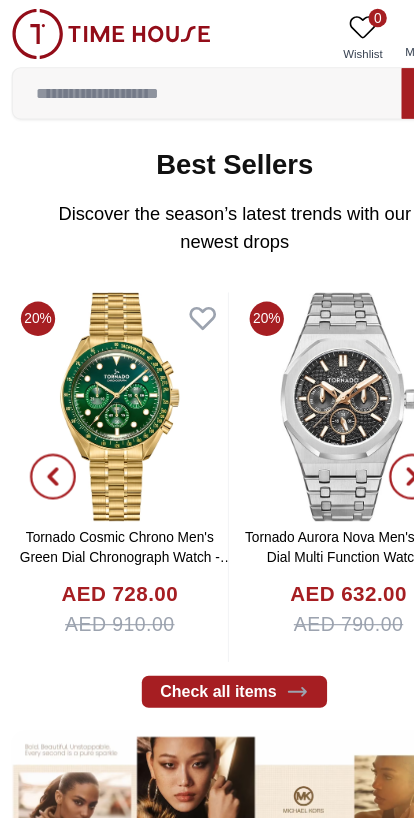 click at bounding box center (183, 82) 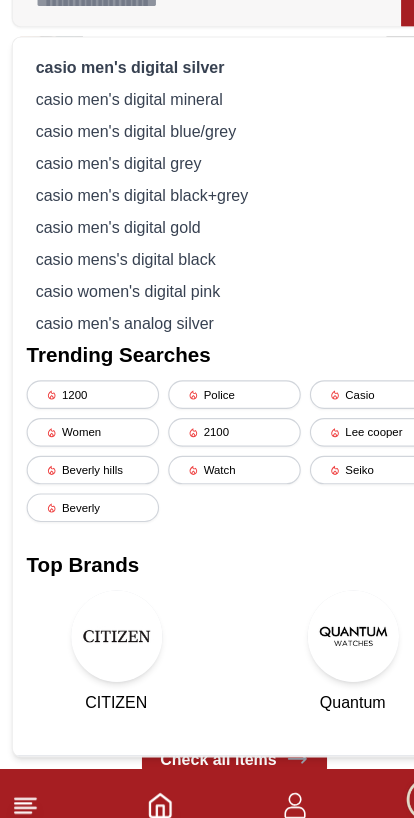 click on "Casio" at bounding box center (331, 426) 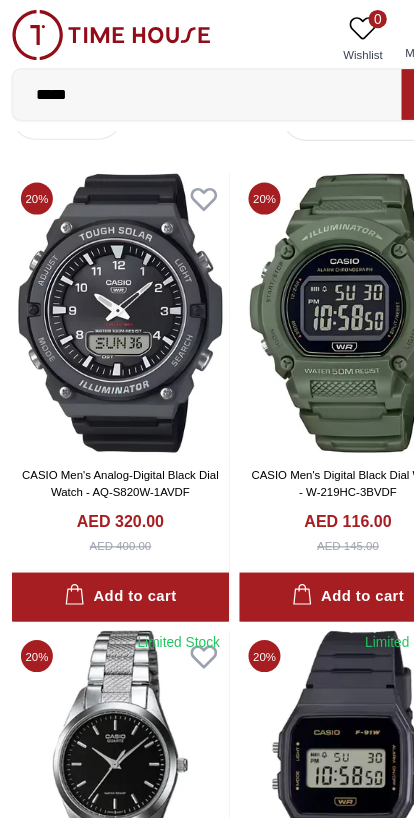 scroll, scrollTop: 0, scrollLeft: 0, axis: both 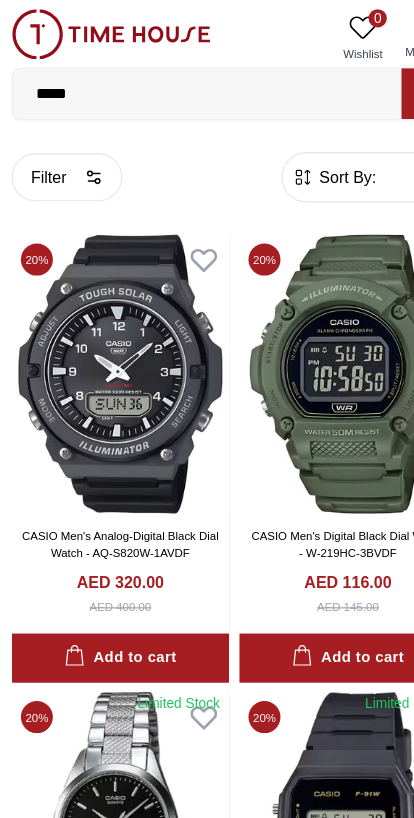 click at bounding box center (99, 30) 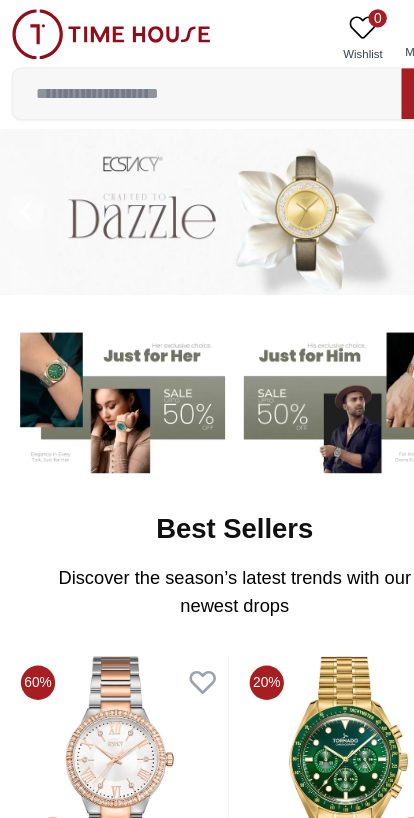 click at bounding box center (99, 30) 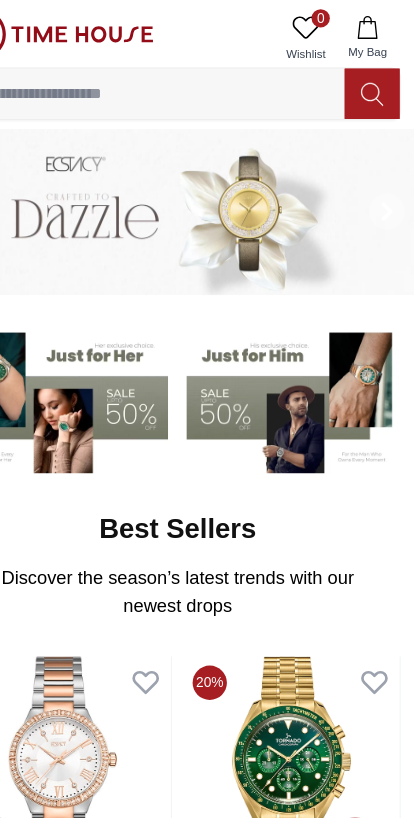 click 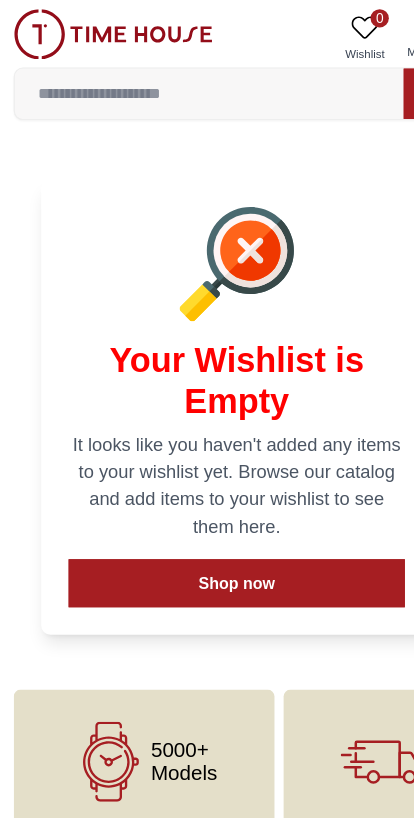 click on "0" at bounding box center (332, 16) 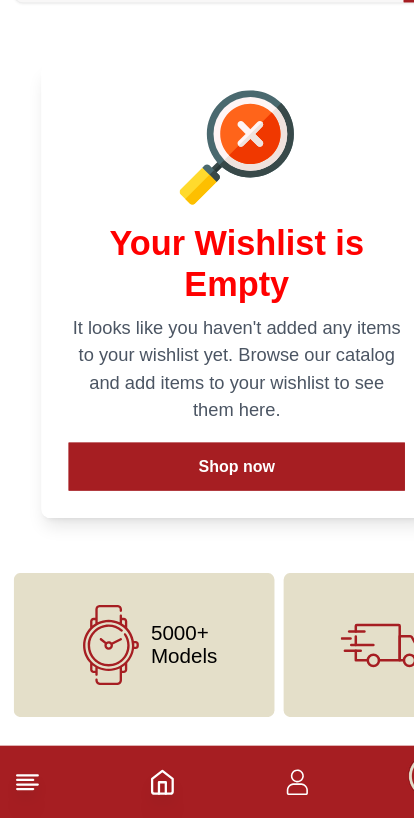 click 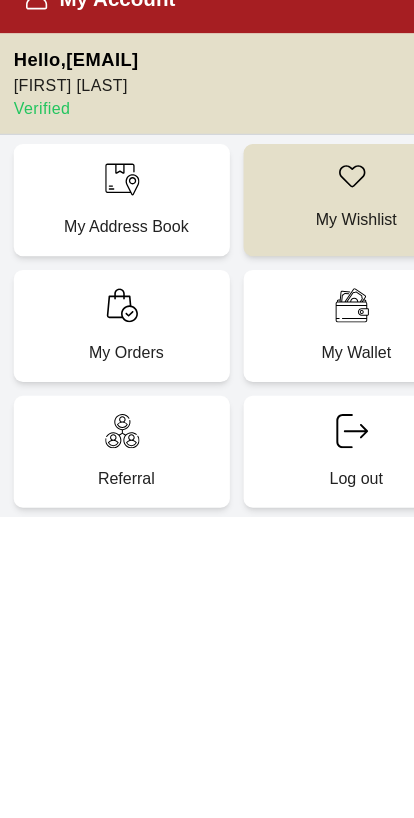 click on "My Address Book" at bounding box center (110, 229) 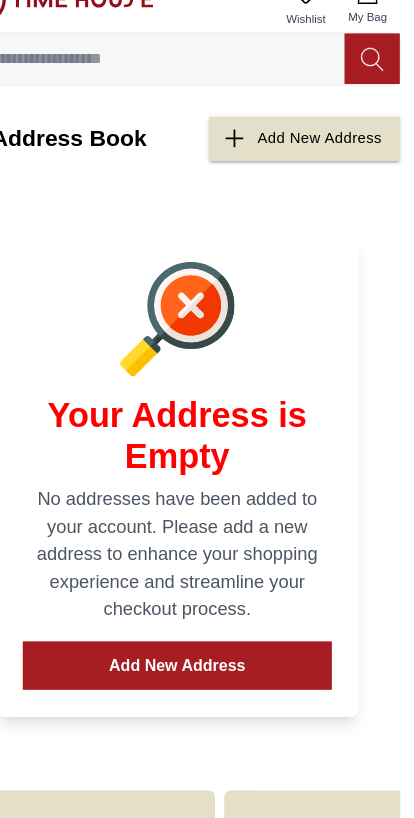 click on "Add New Address" at bounding box center [331, 152] 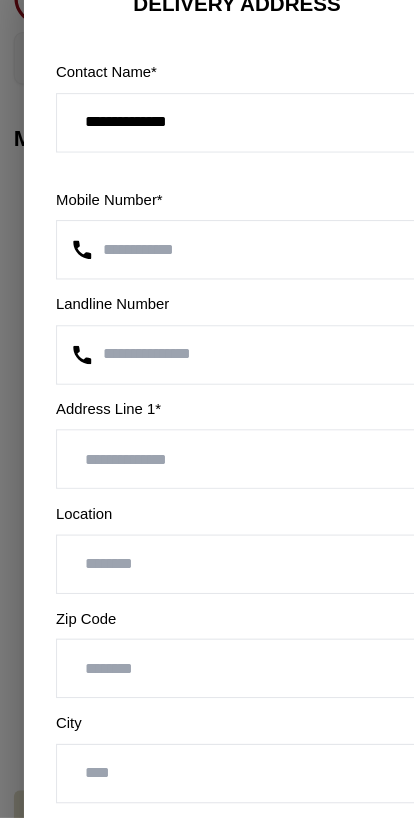 click on "**********" at bounding box center [207, 249] 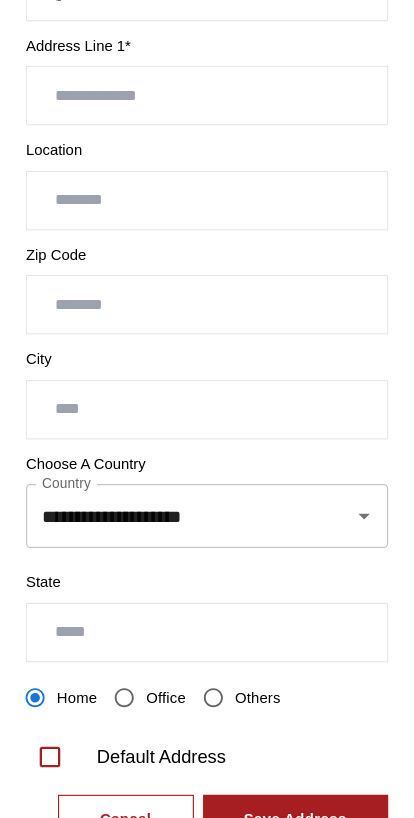 scroll, scrollTop: 321, scrollLeft: 0, axis: vertical 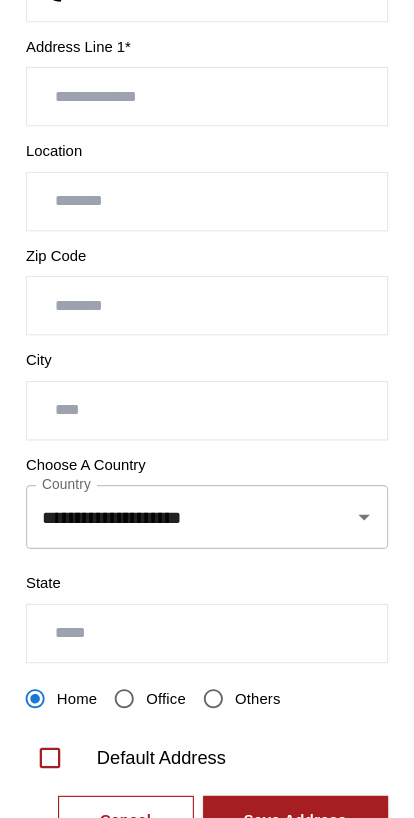 type on "**********" 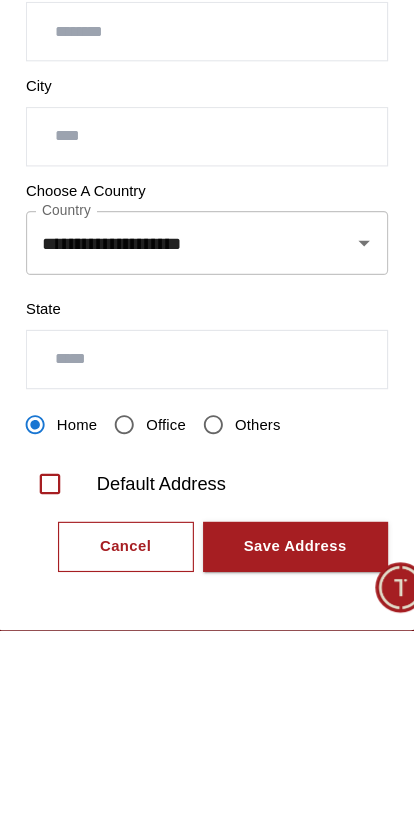 click at bounding box center (344, 479) 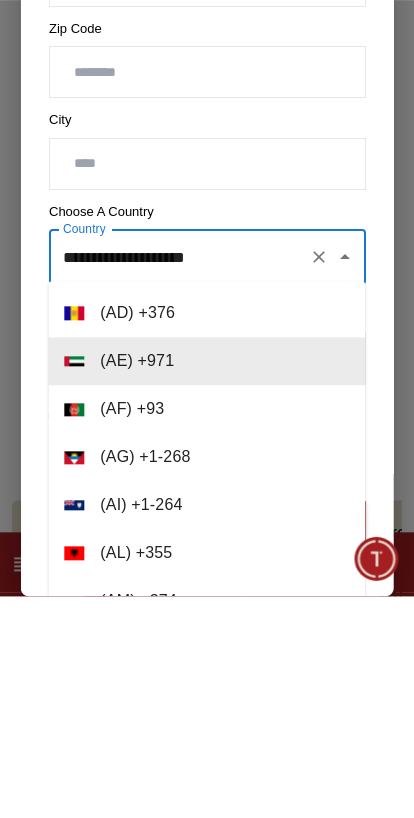 click on "**********" at bounding box center [207, 479] 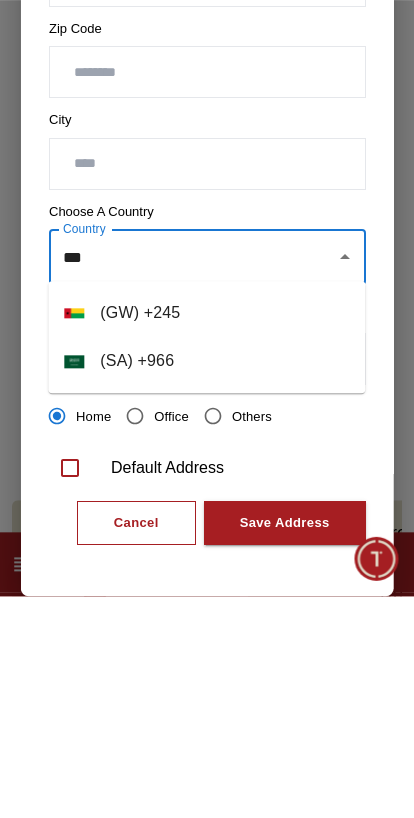 click on "( SA ) + 966" at bounding box center [206, 583] 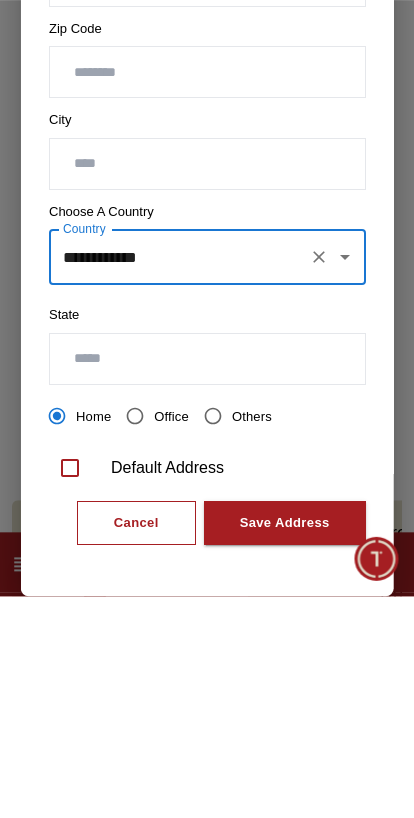 click at bounding box center (207, 581) 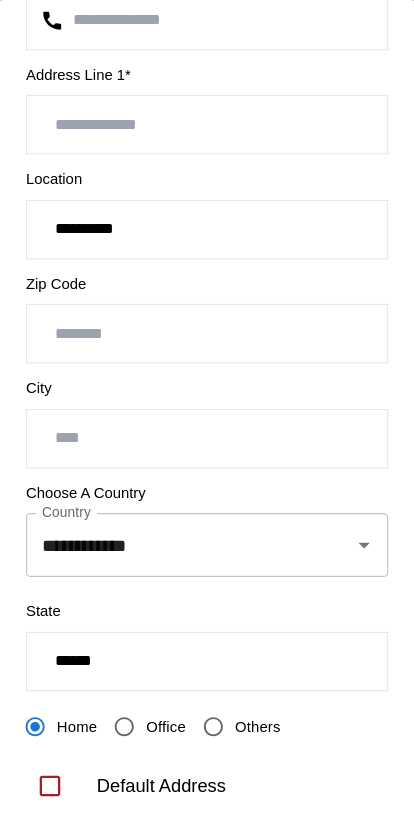 scroll, scrollTop: 321, scrollLeft: 0, axis: vertical 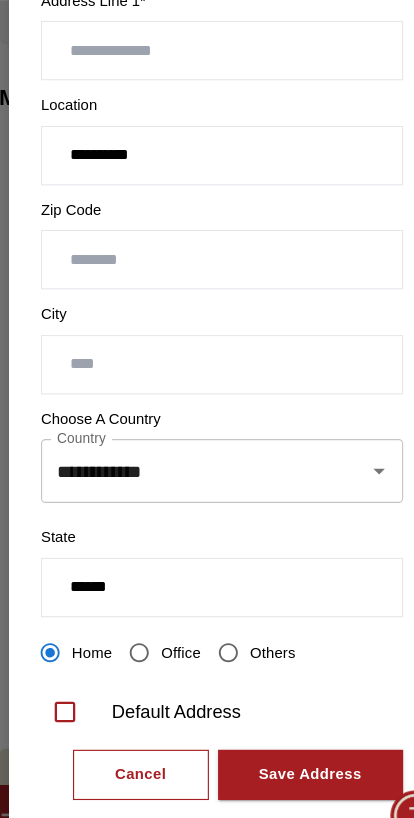 type on "******" 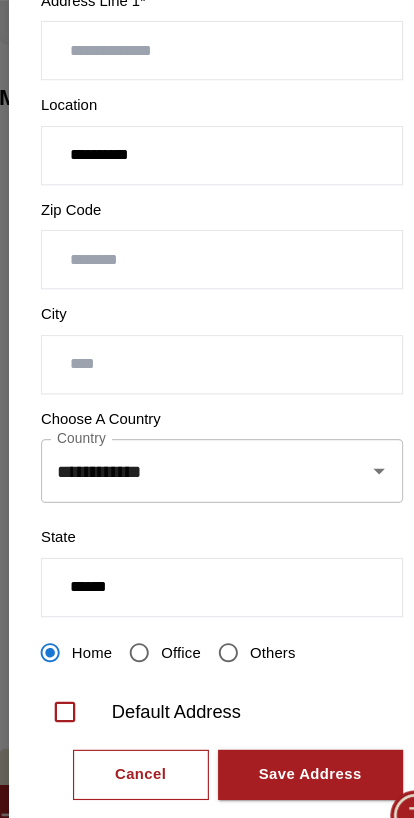 click at bounding box center [207, 386] 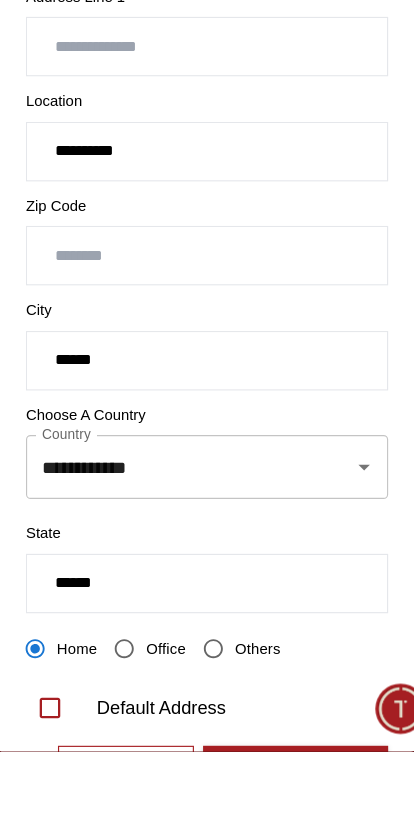 scroll, scrollTop: 226, scrollLeft: 0, axis: vertical 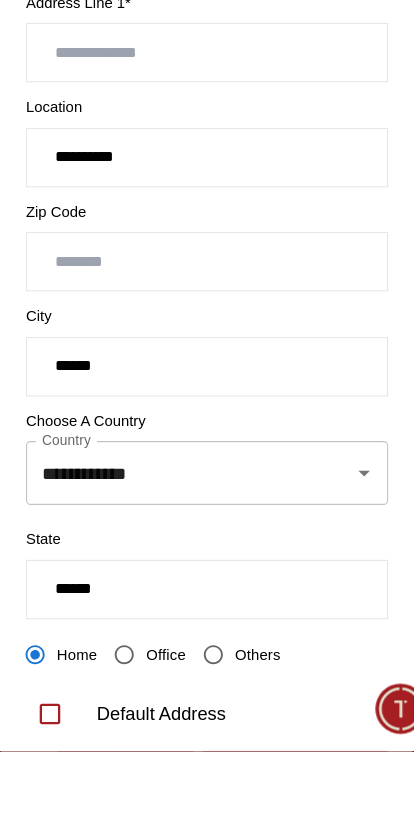 type on "******" 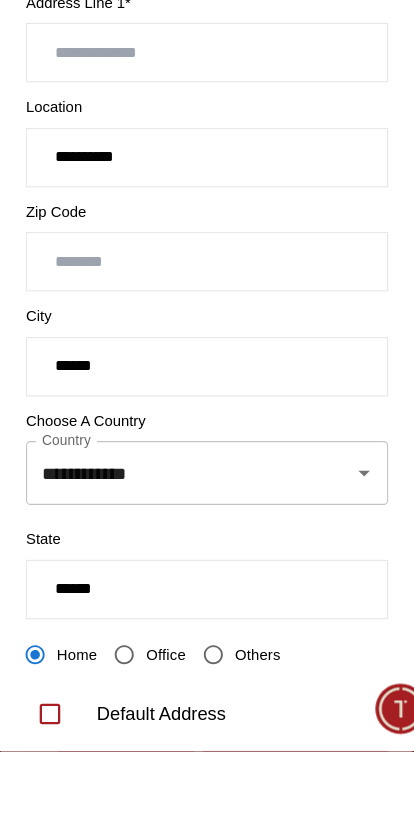 click at bounding box center [207, 389] 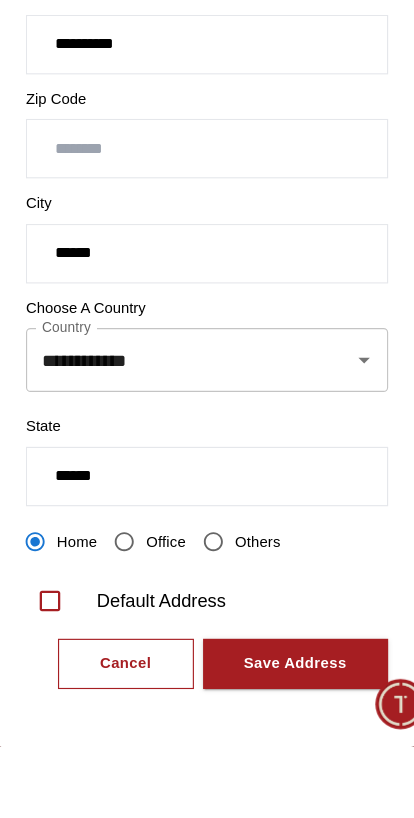 scroll, scrollTop: 321, scrollLeft: 0, axis: vertical 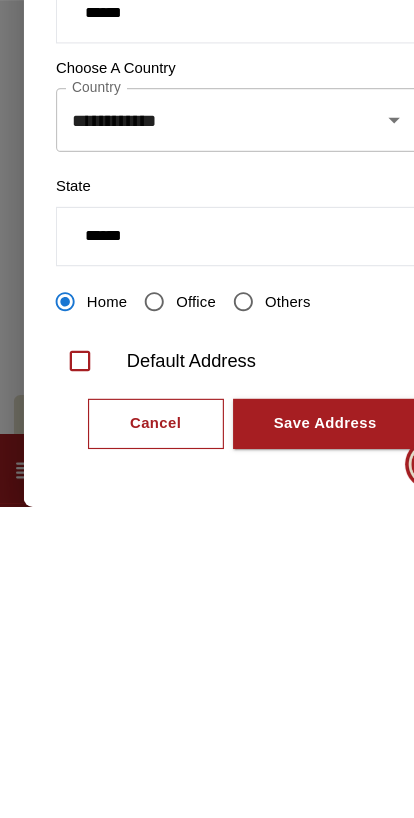 type on "*****" 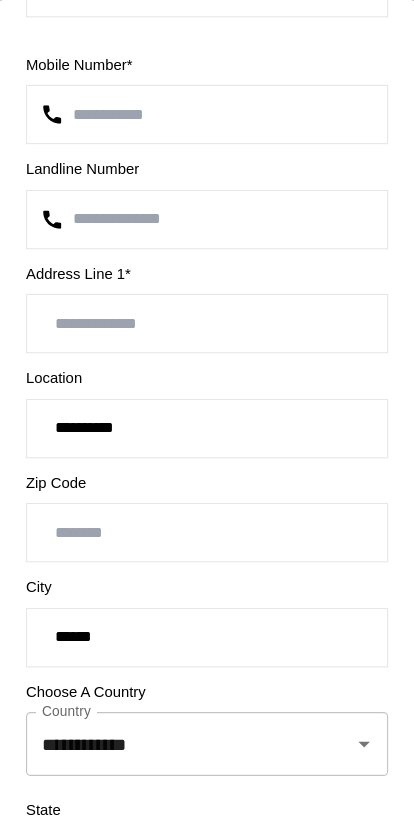 scroll, scrollTop: 133, scrollLeft: 0, axis: vertical 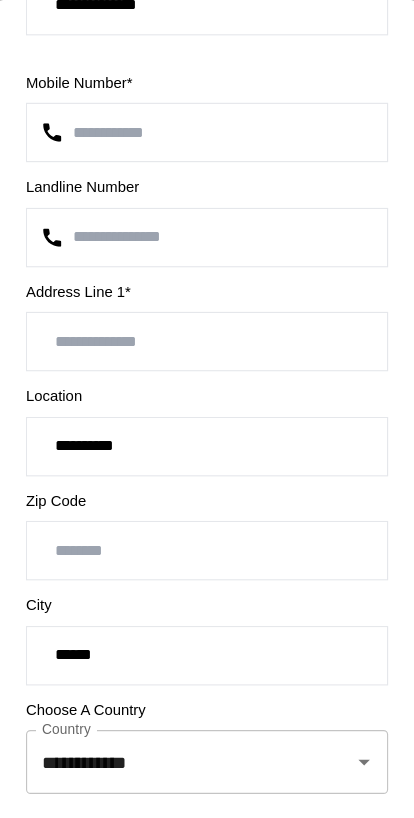 click at bounding box center (207, 299) 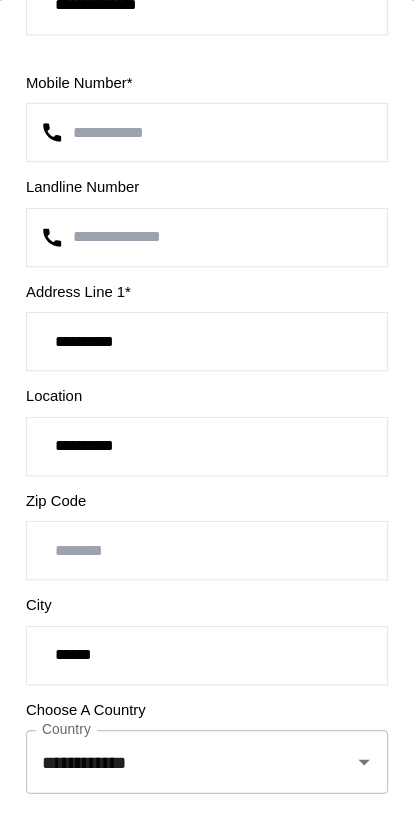 type on "**********" 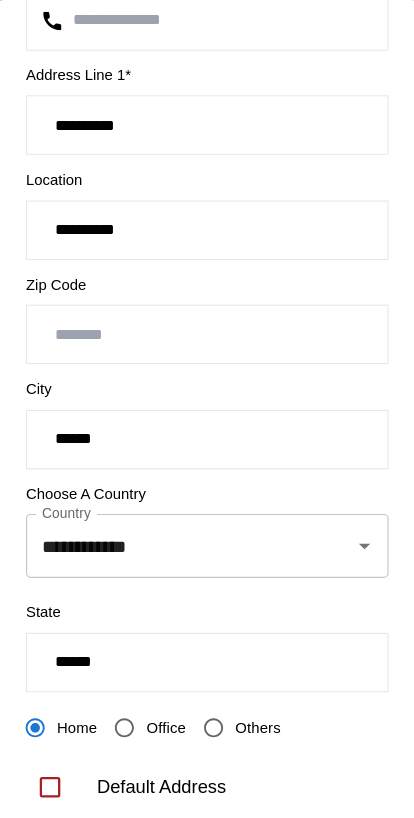 scroll, scrollTop: 321, scrollLeft: 0, axis: vertical 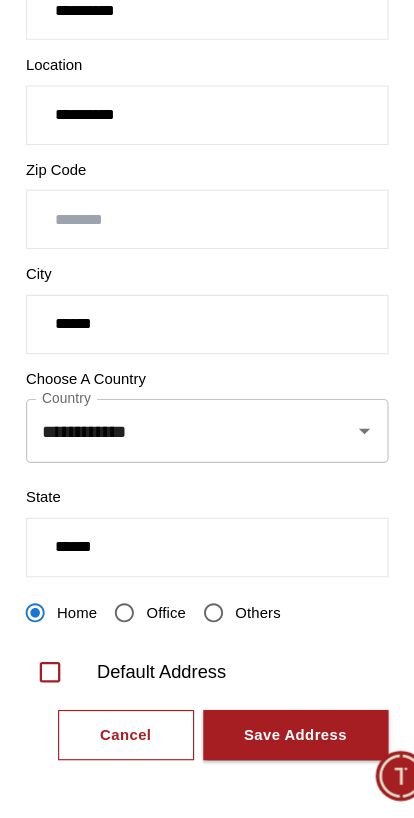 click on "Save Address" at bounding box center (284, 745) 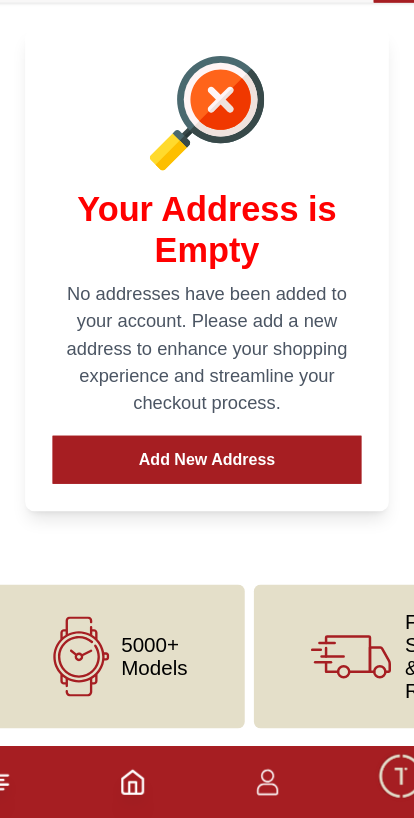 scroll, scrollTop: 0, scrollLeft: 0, axis: both 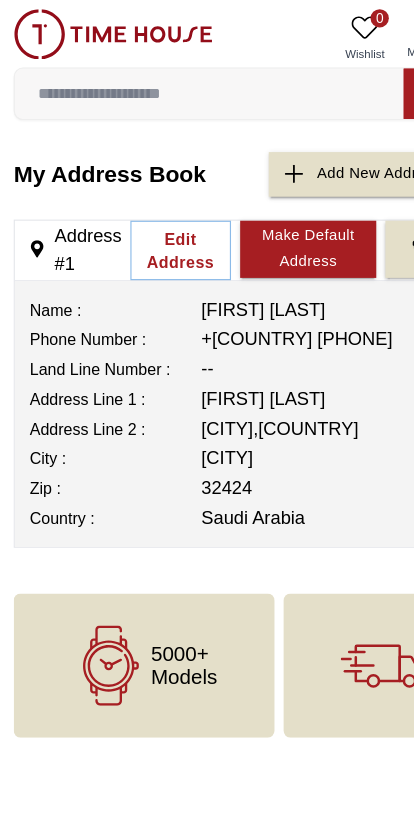 click at bounding box center [183, 82] 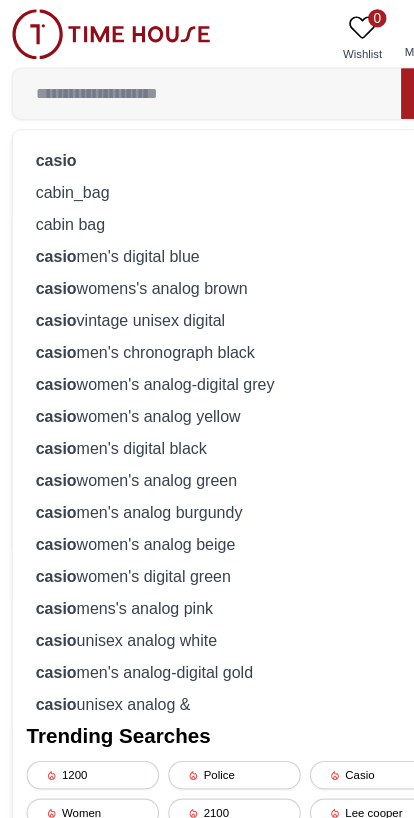 click on "casio" at bounding box center (207, 140) 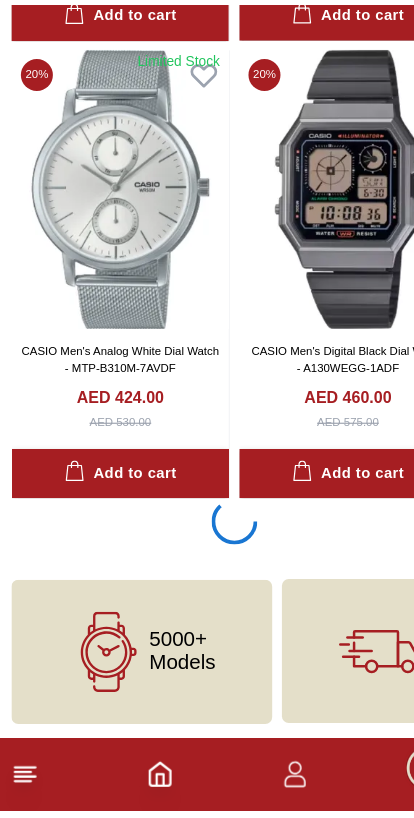 scroll, scrollTop: 3650, scrollLeft: 0, axis: vertical 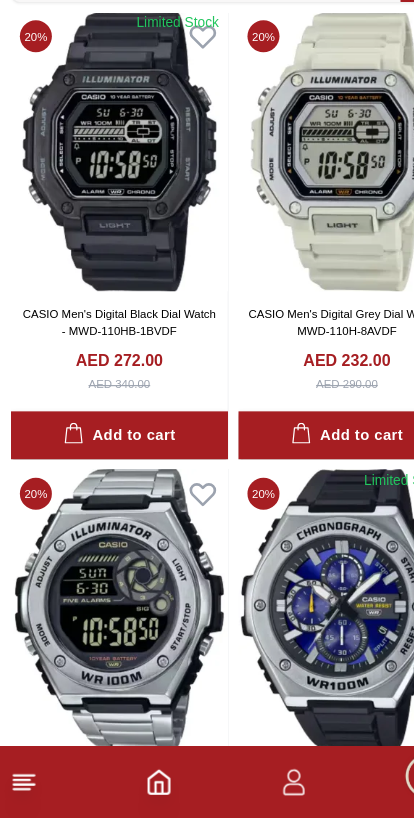 click 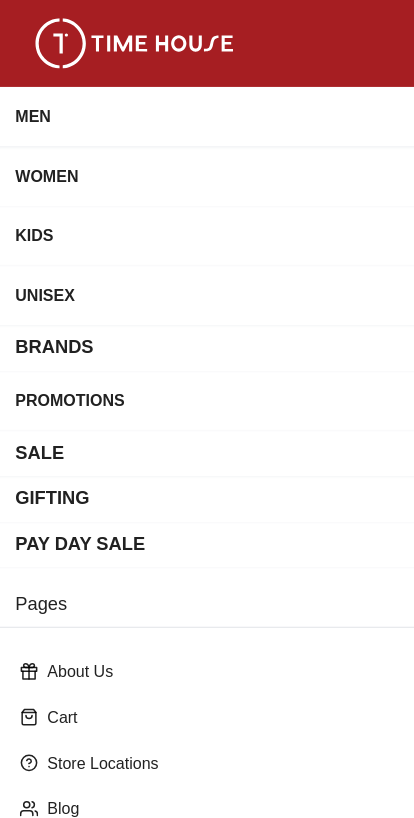 scroll, scrollTop: 10358, scrollLeft: 0, axis: vertical 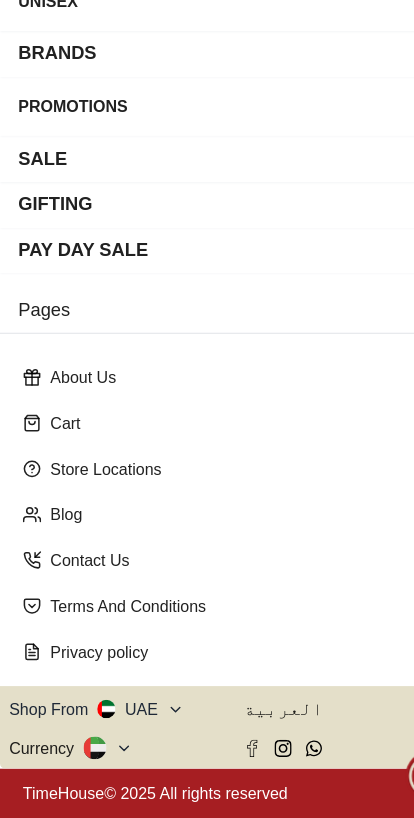 click on "Shop From UAE" at bounding box center [84, 722] 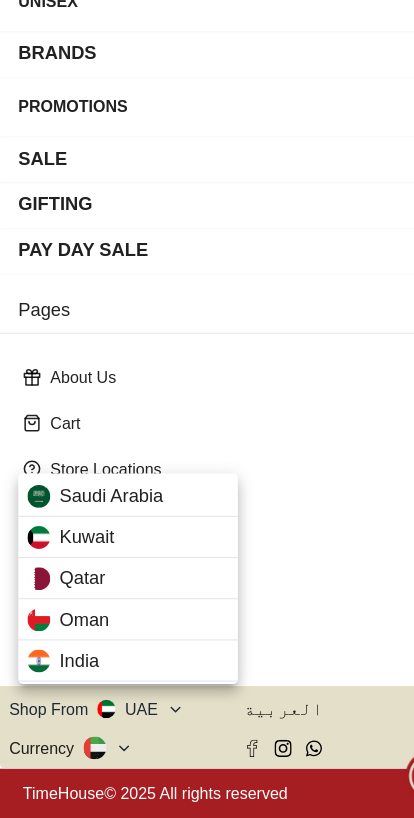click on "Saudi Arabia" at bounding box center (97, 536) 